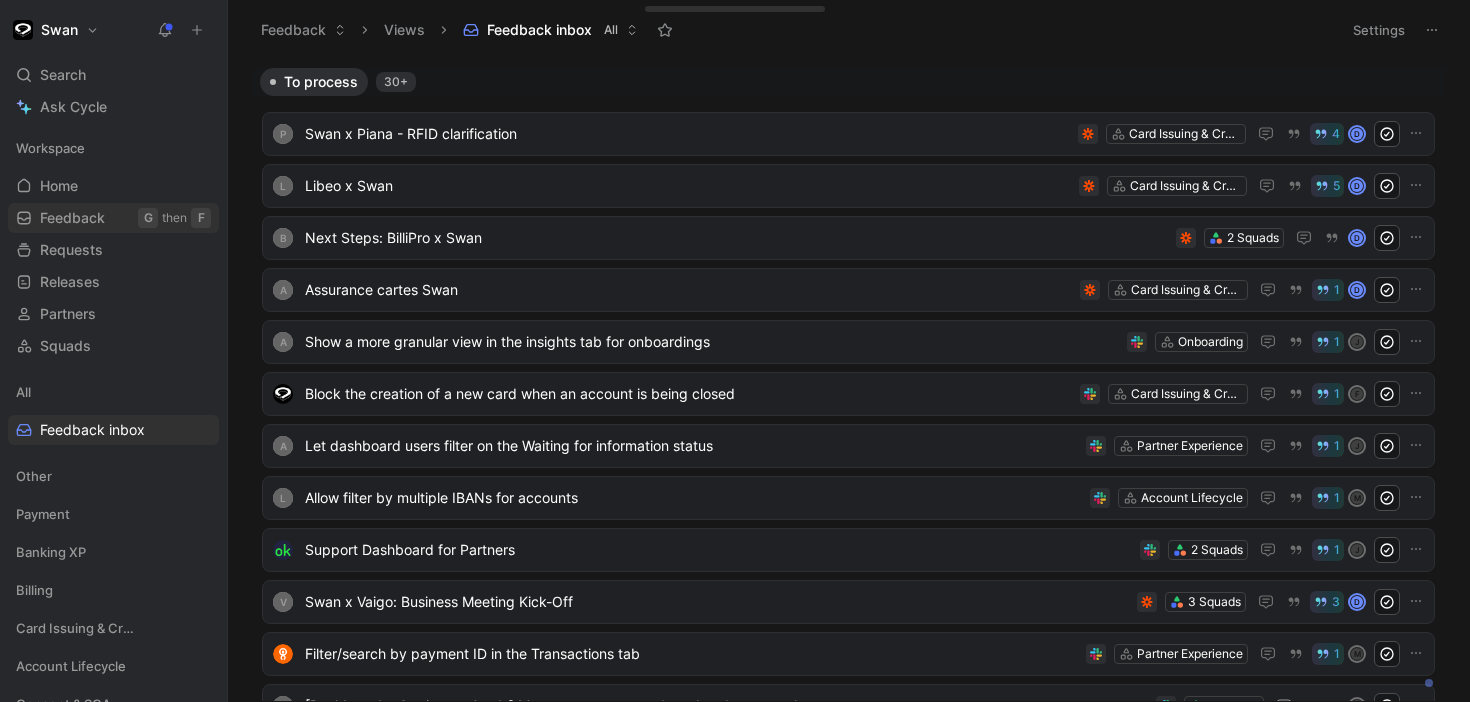 scroll, scrollTop: 0, scrollLeft: 0, axis: both 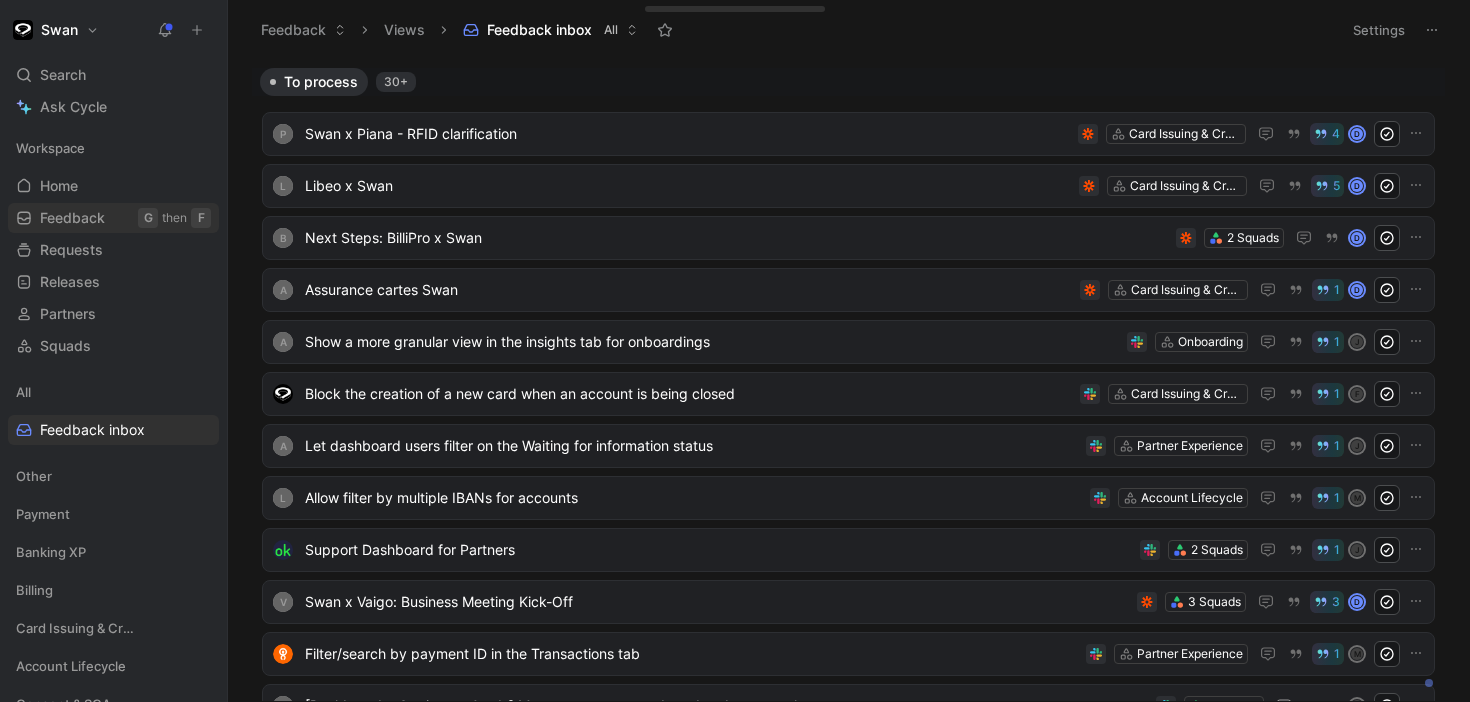 click on "Feedback" at bounding box center [72, 218] 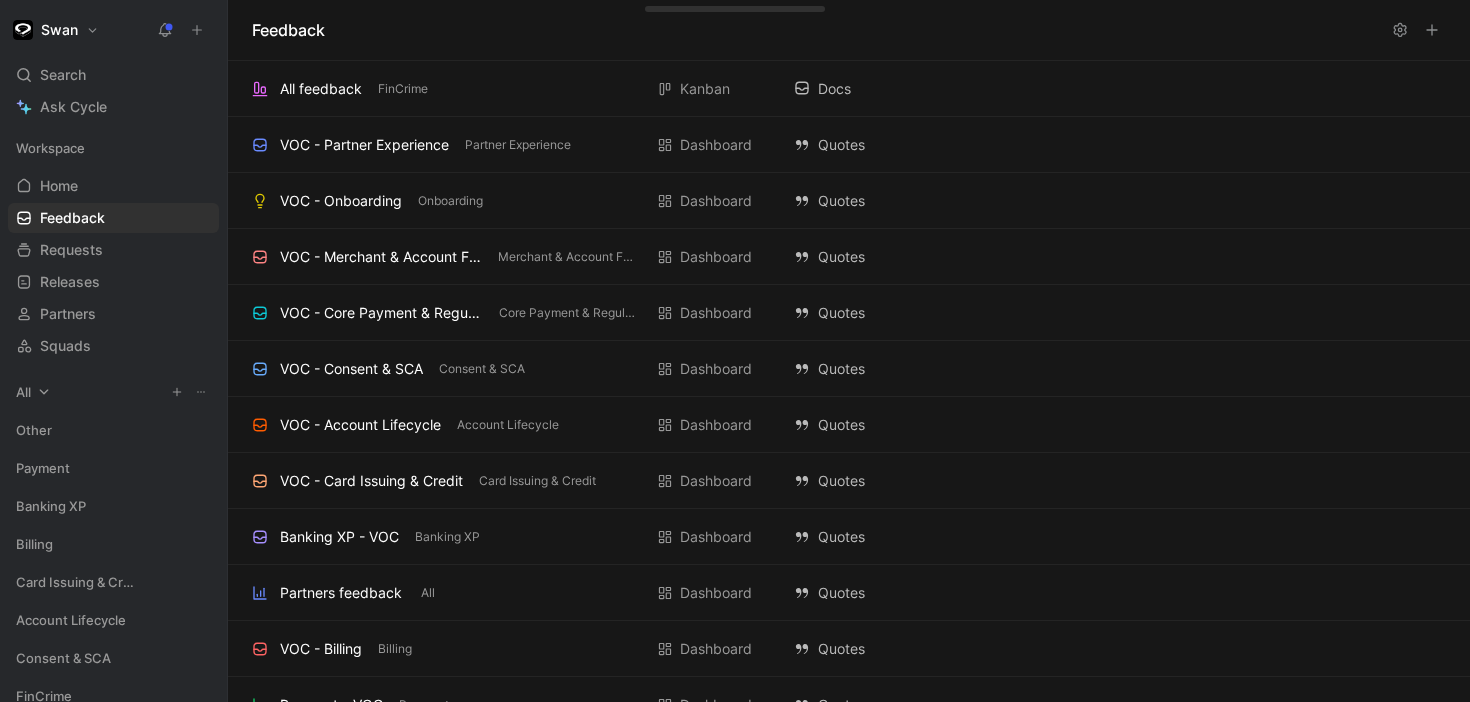 click on "All" at bounding box center (23, 392) 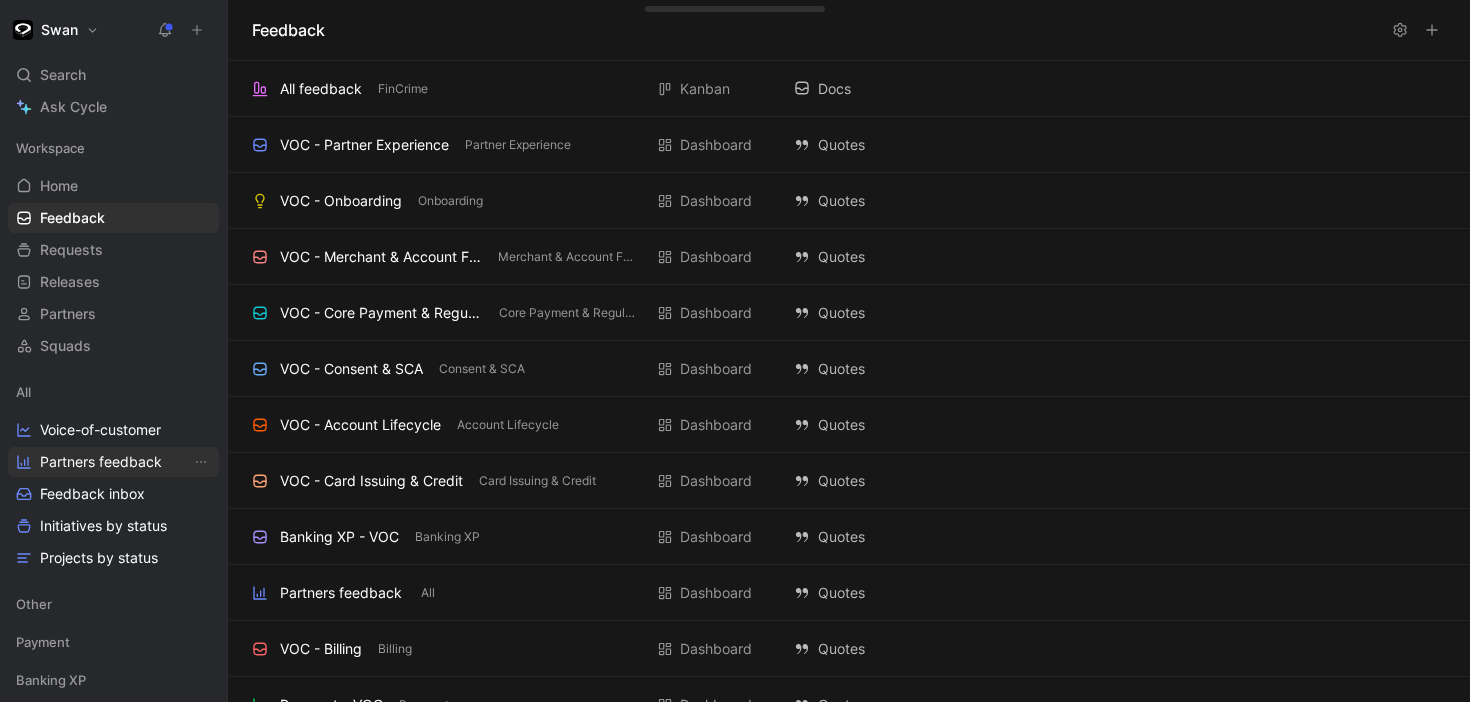 click on "Partners feedback" at bounding box center [101, 462] 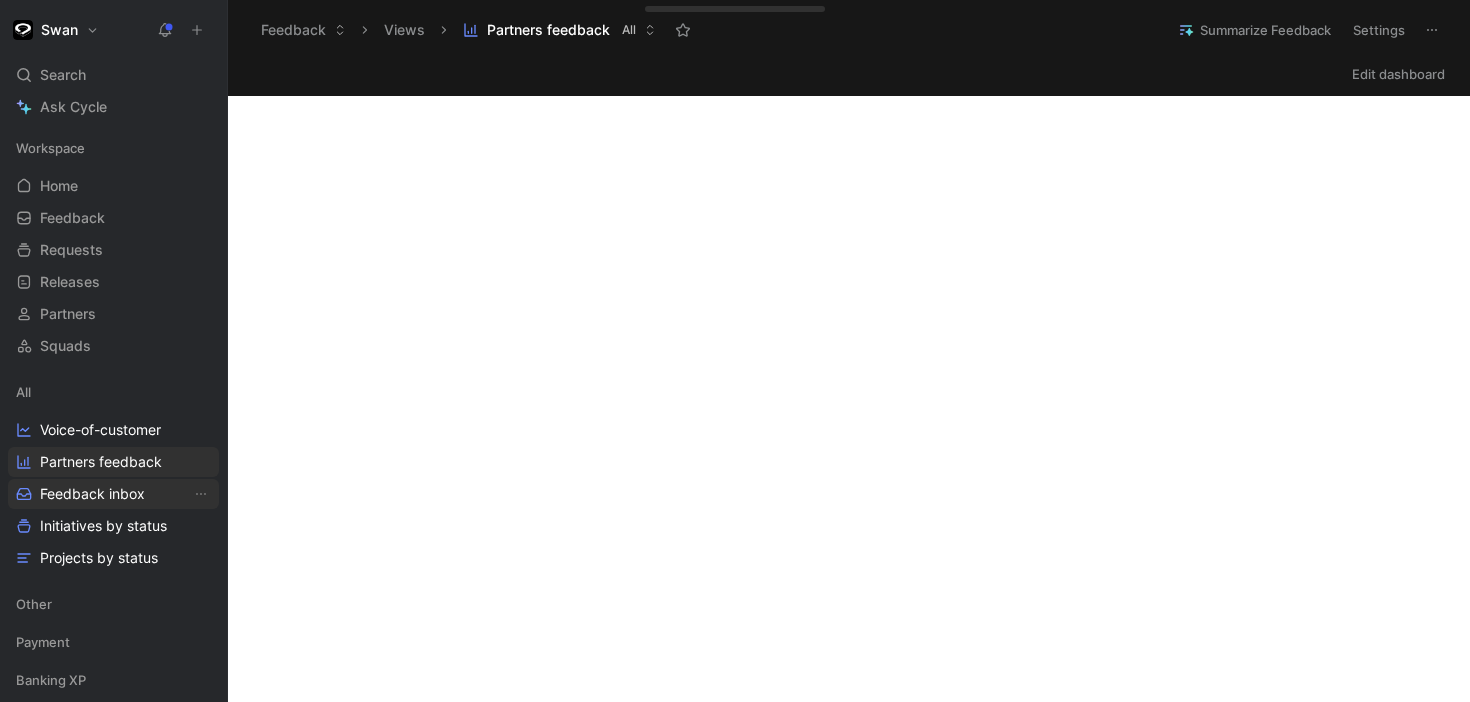 click on "Feedback inbox" at bounding box center (92, 494) 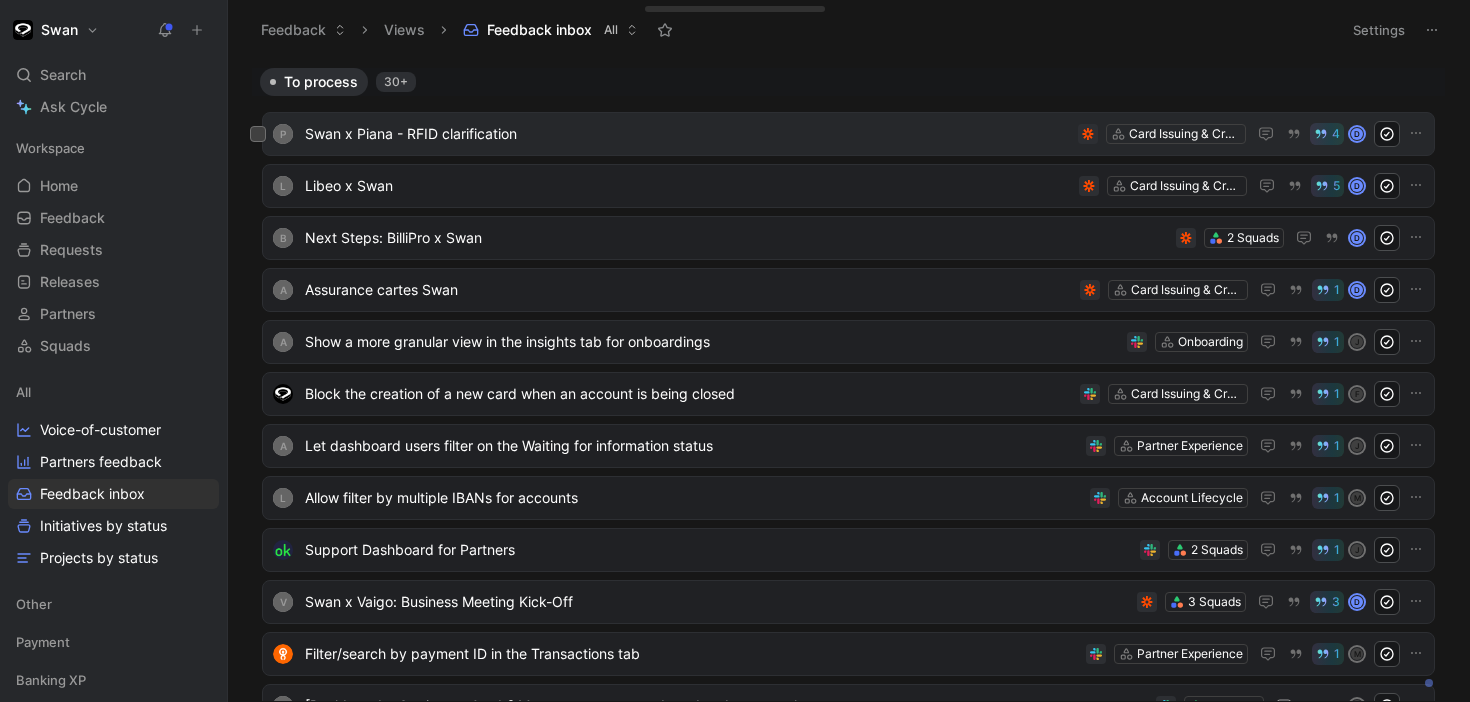 click on "Swan x Piana - RFID clarification" at bounding box center [687, 134] 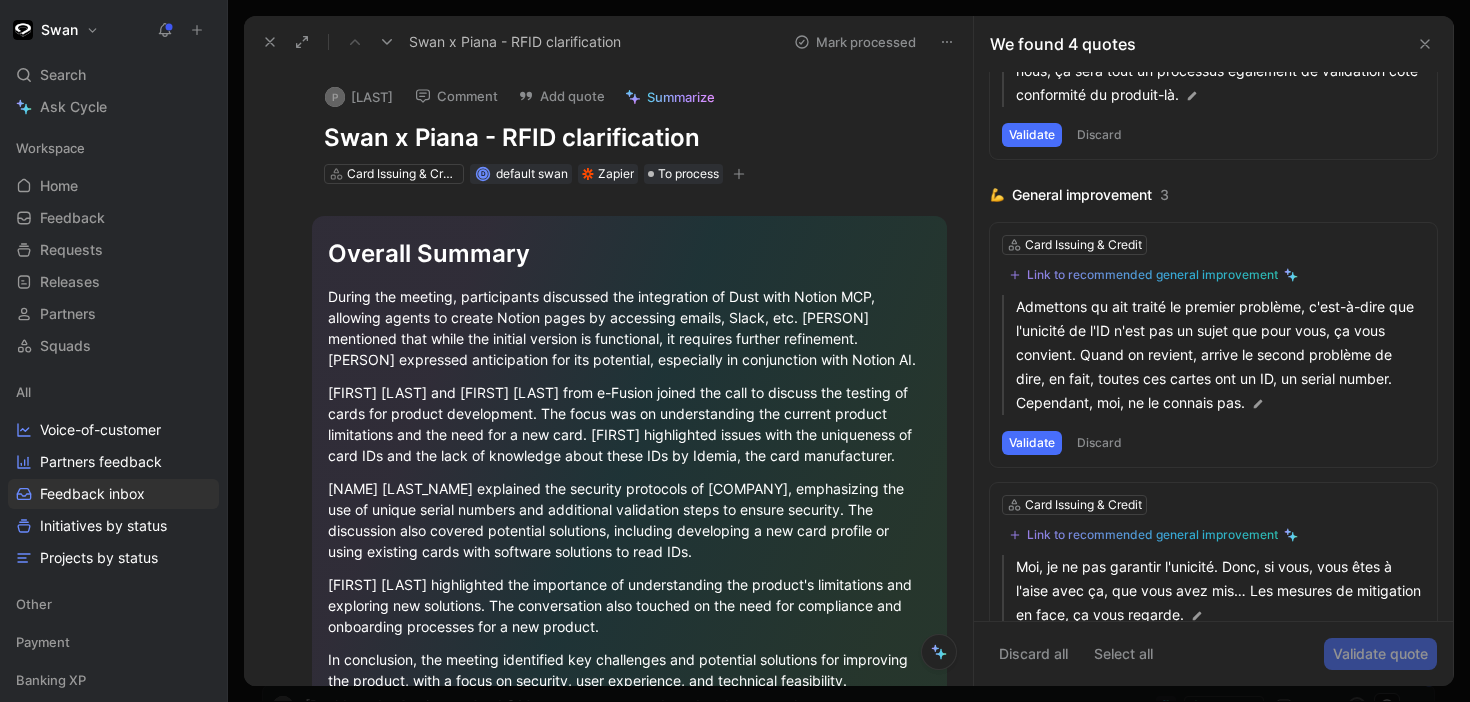 scroll, scrollTop: 0, scrollLeft: 0, axis: both 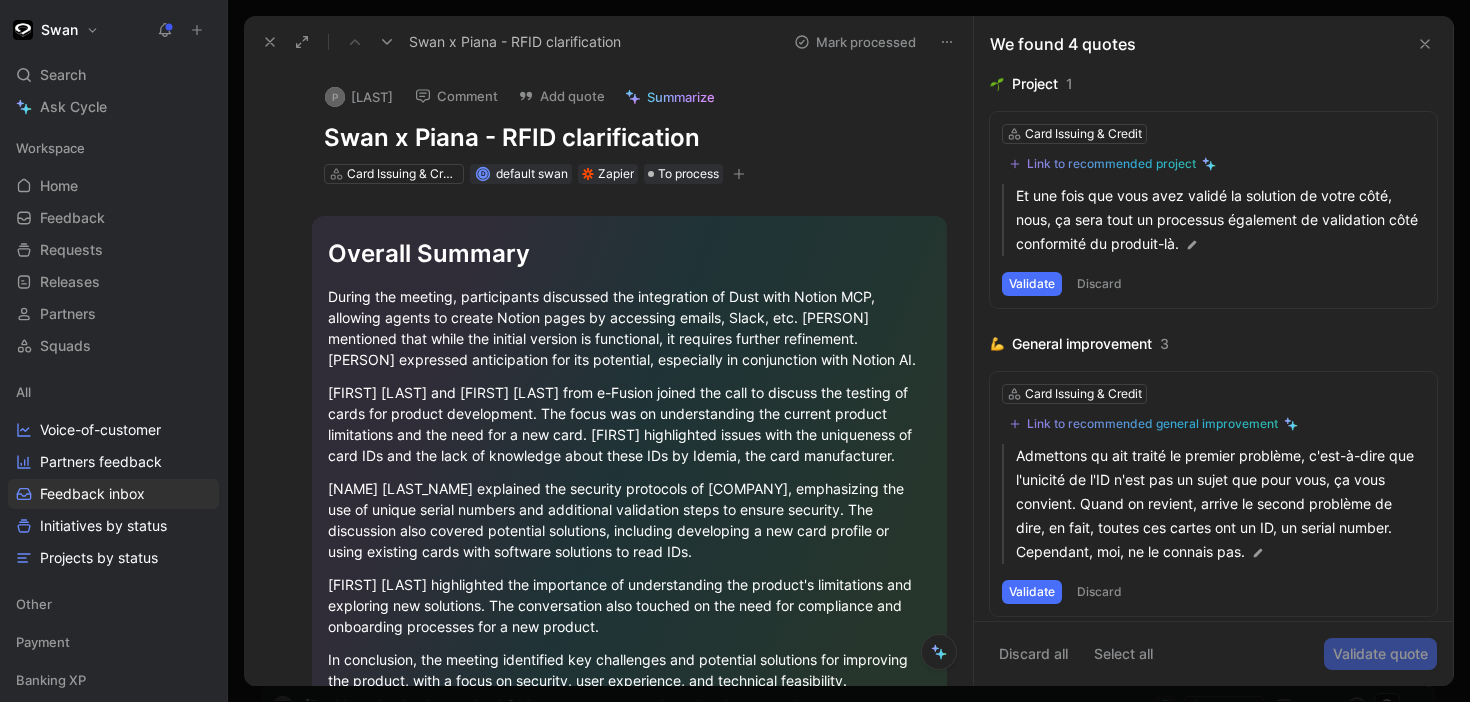 click 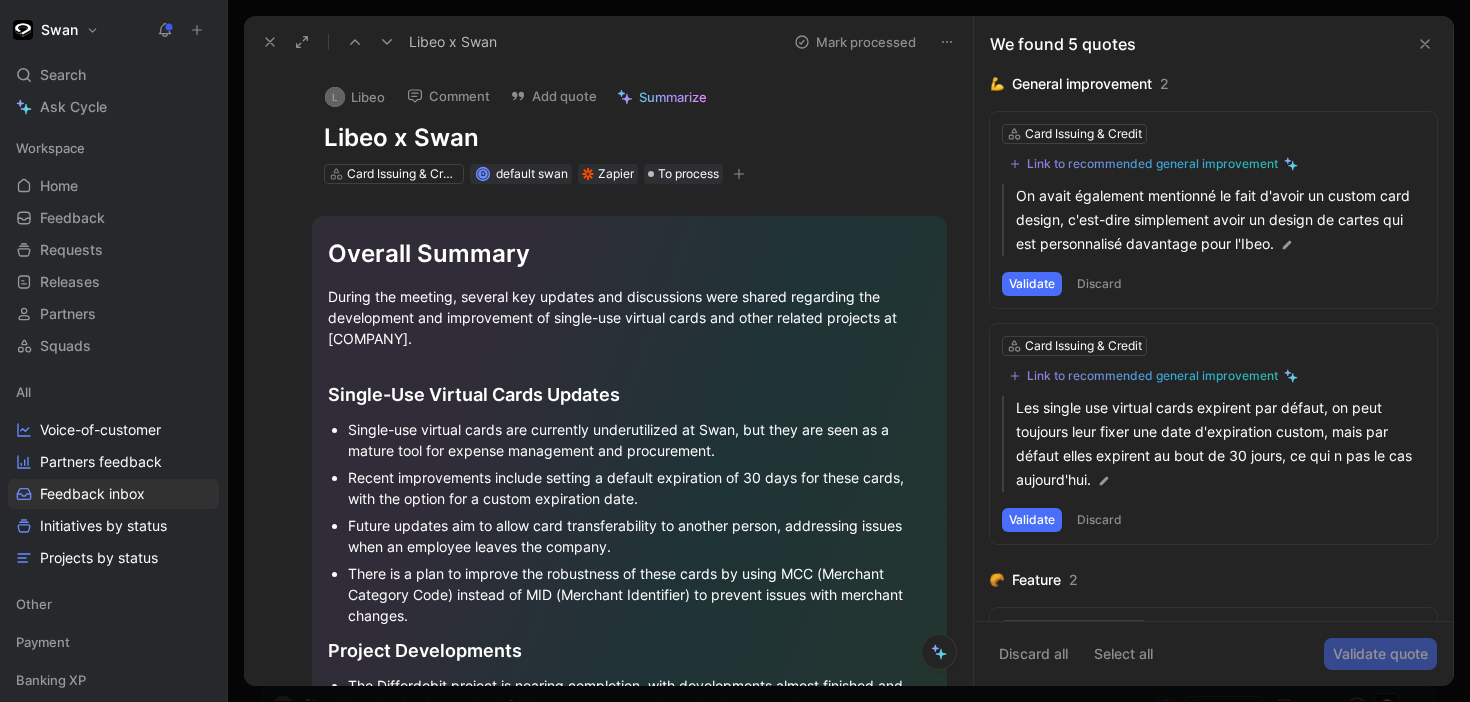 click at bounding box center (355, 42) 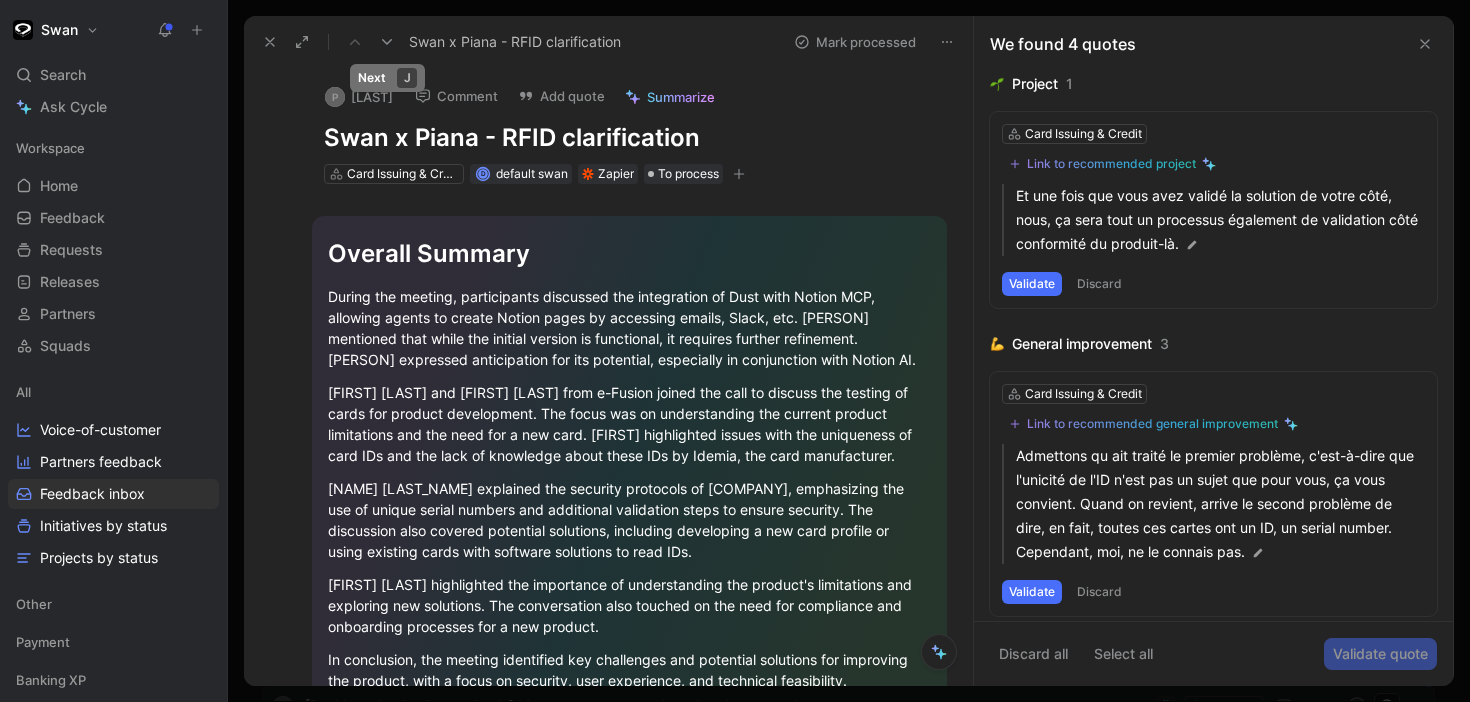 click at bounding box center (387, 42) 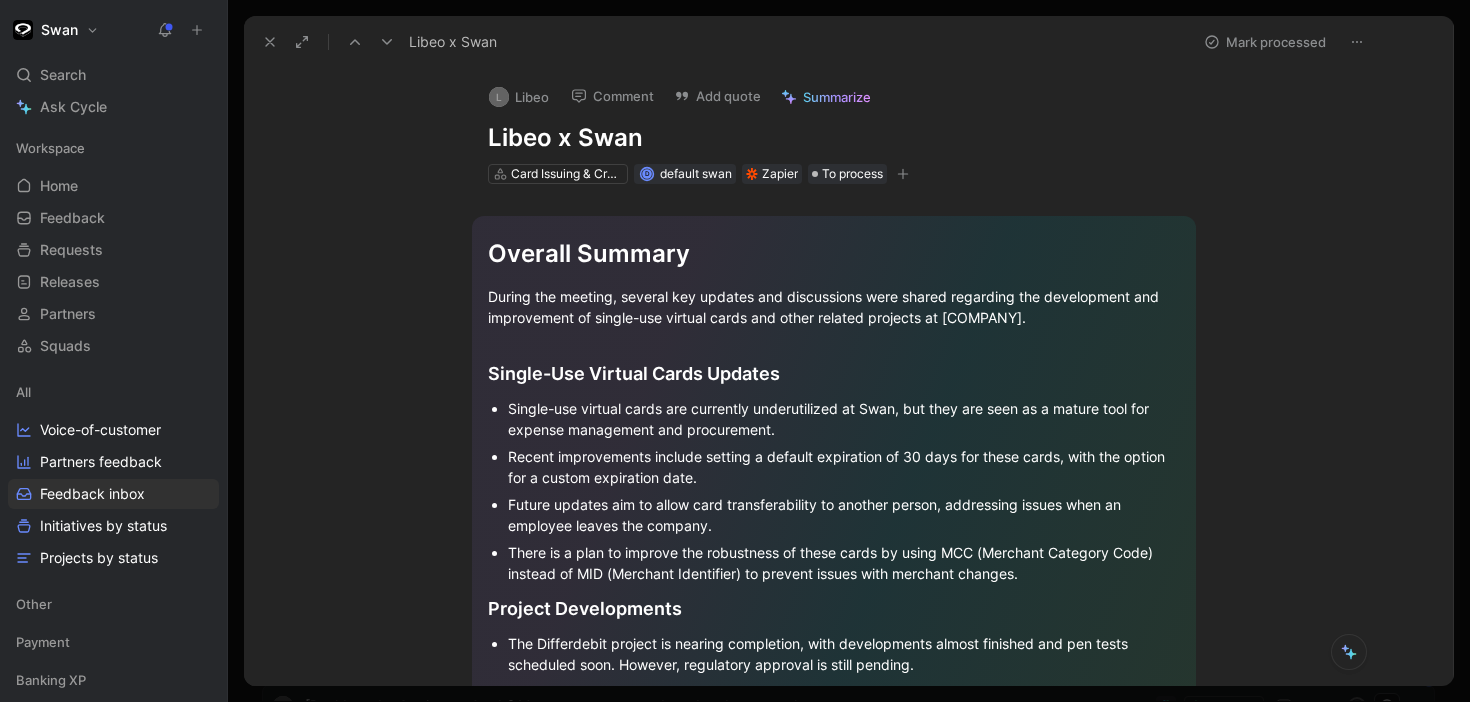 click at bounding box center (387, 42) 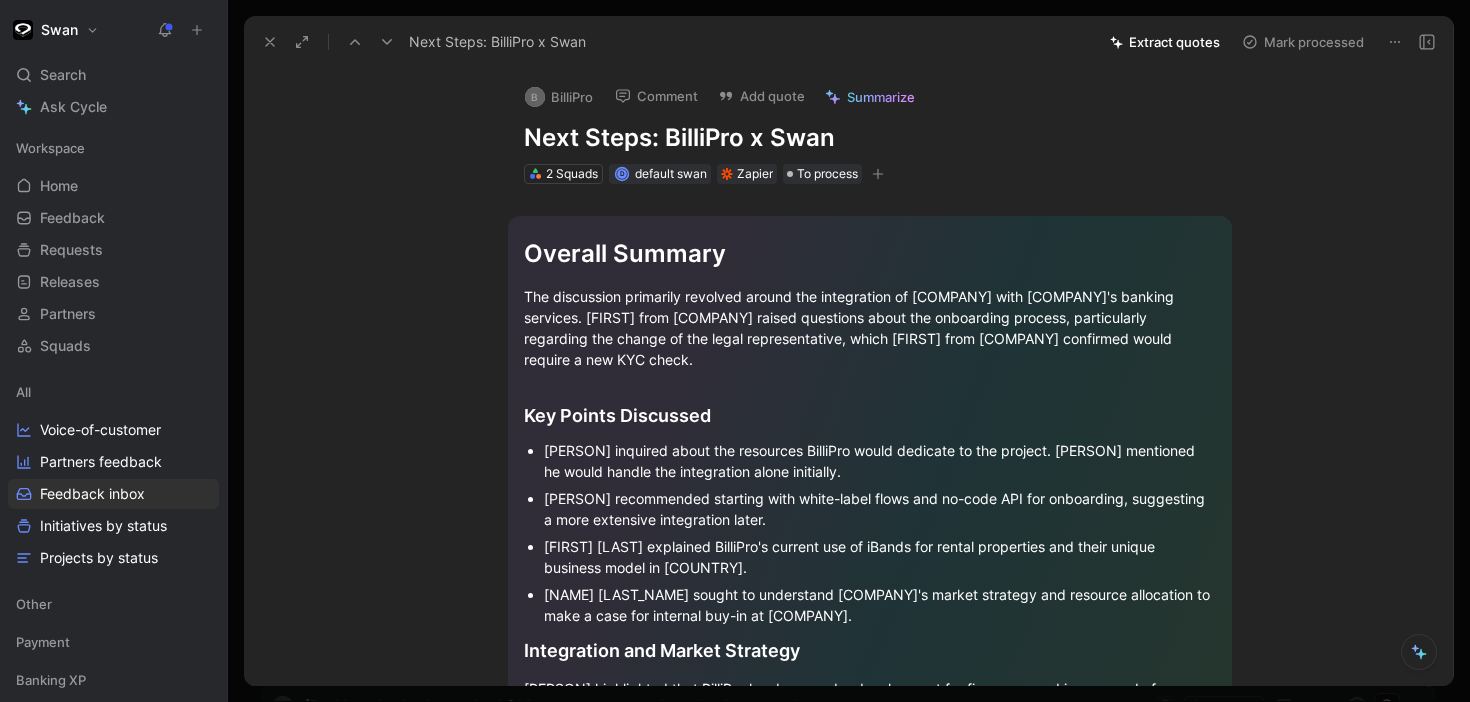click on "Extract quotes" at bounding box center (1165, 42) 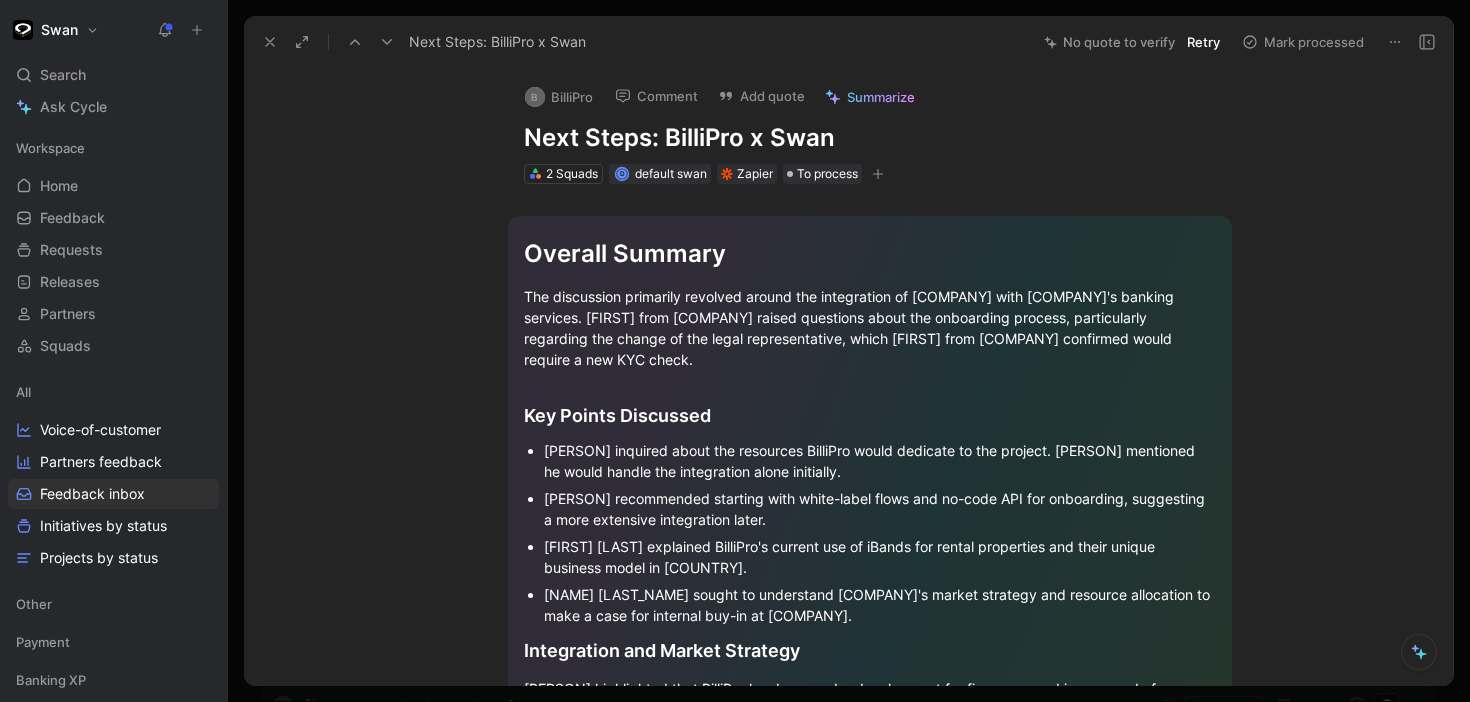 click 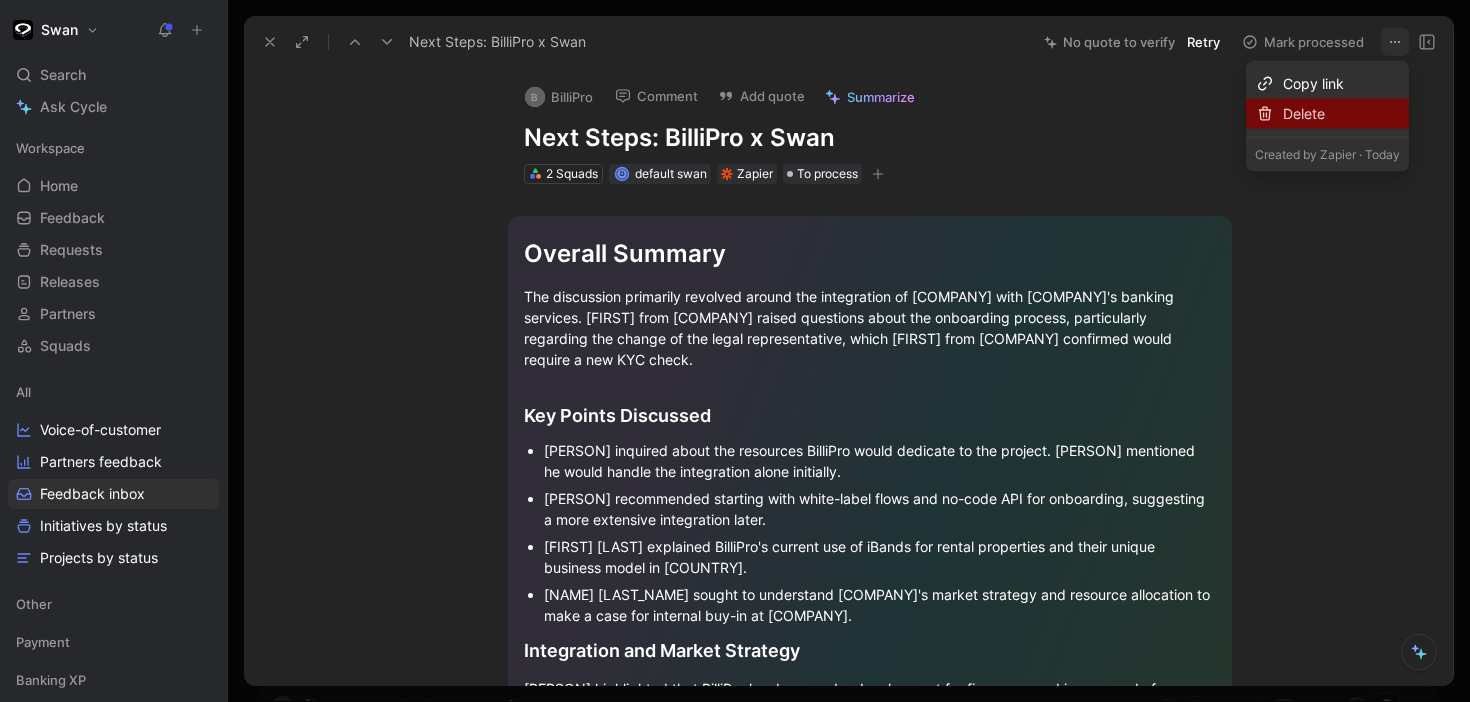 click on "Delete" at bounding box center [1341, 114] 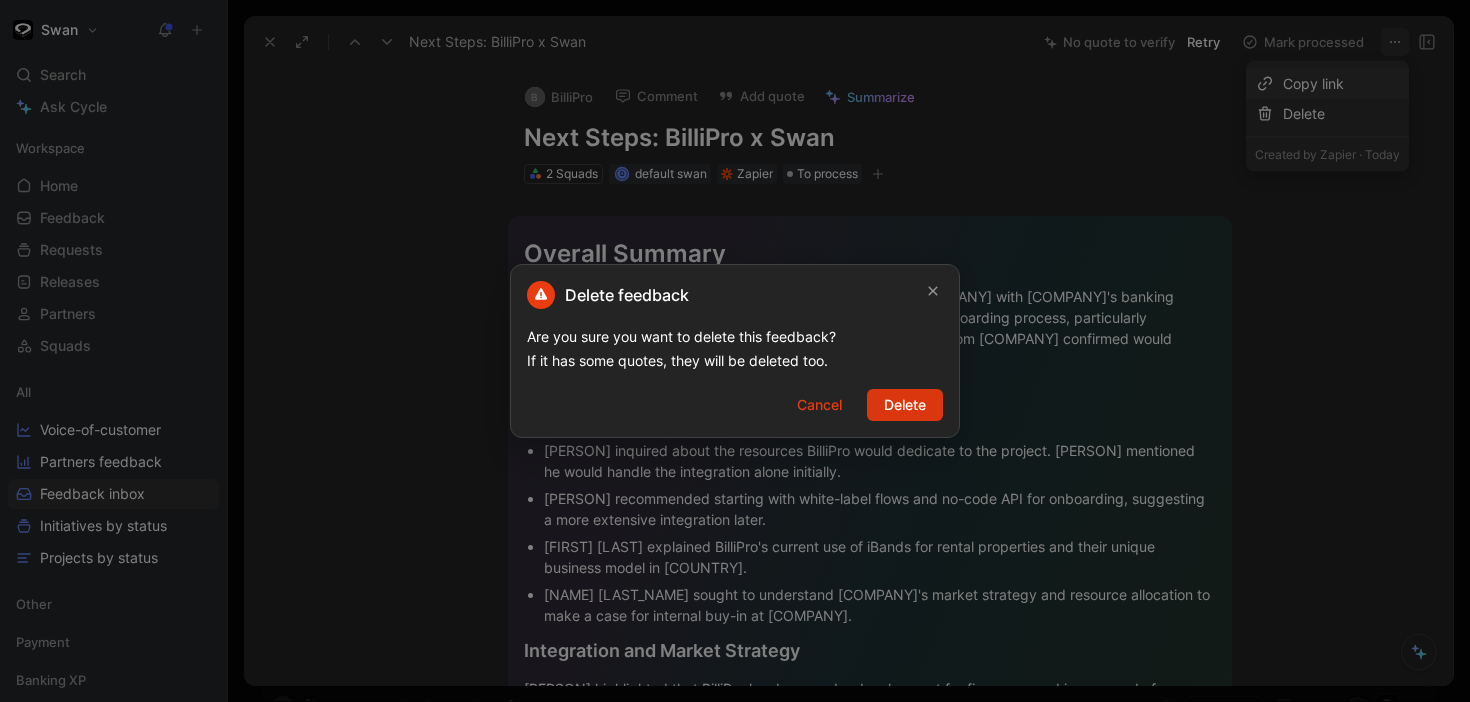 click on "Delete" at bounding box center [905, 405] 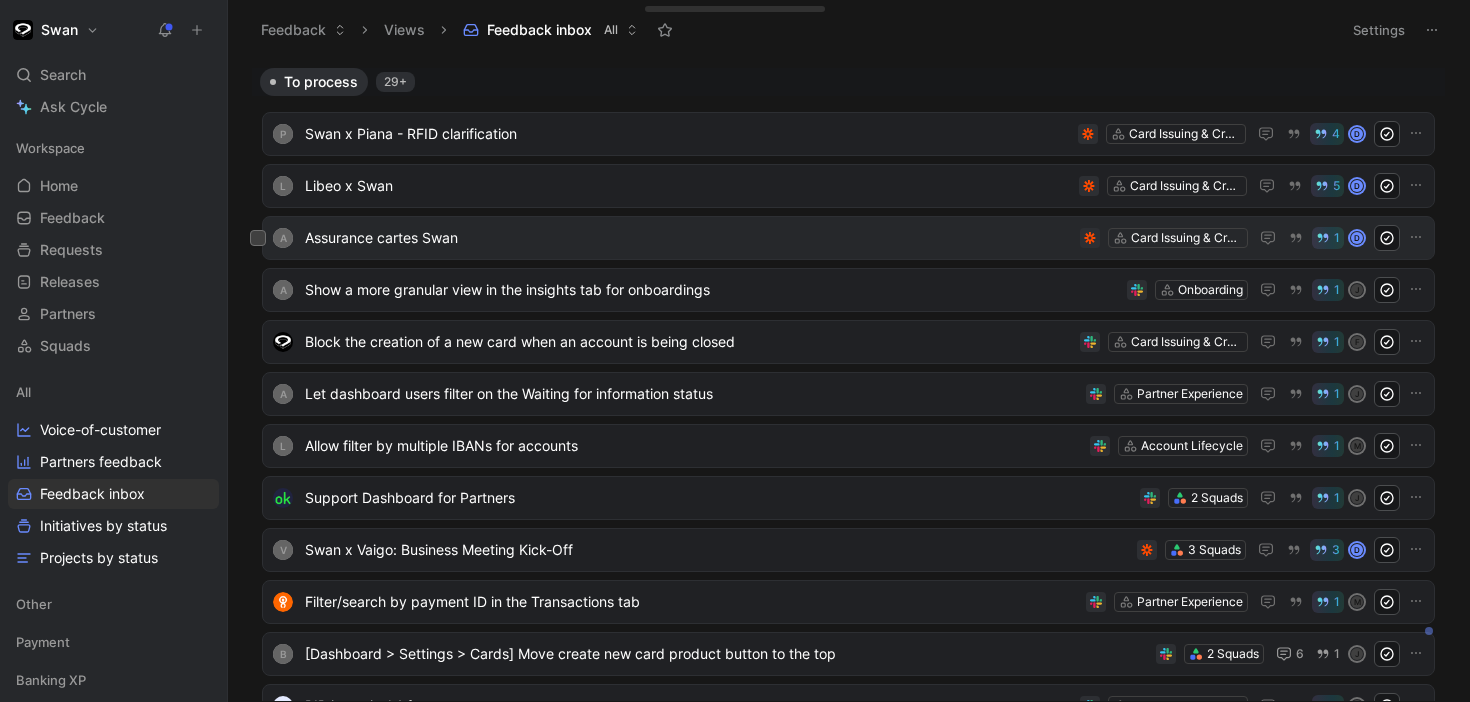 click on "Assurance cartes Swan" at bounding box center [688, 238] 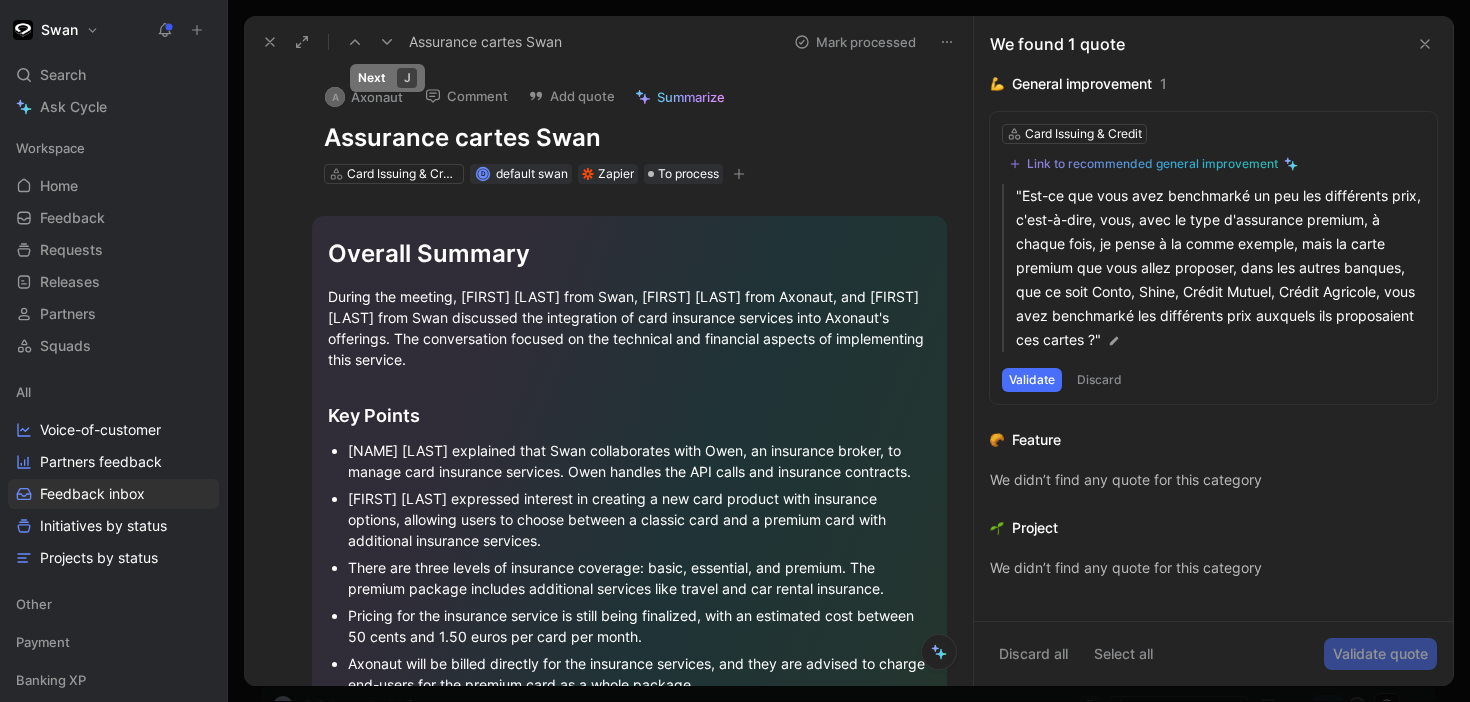 click 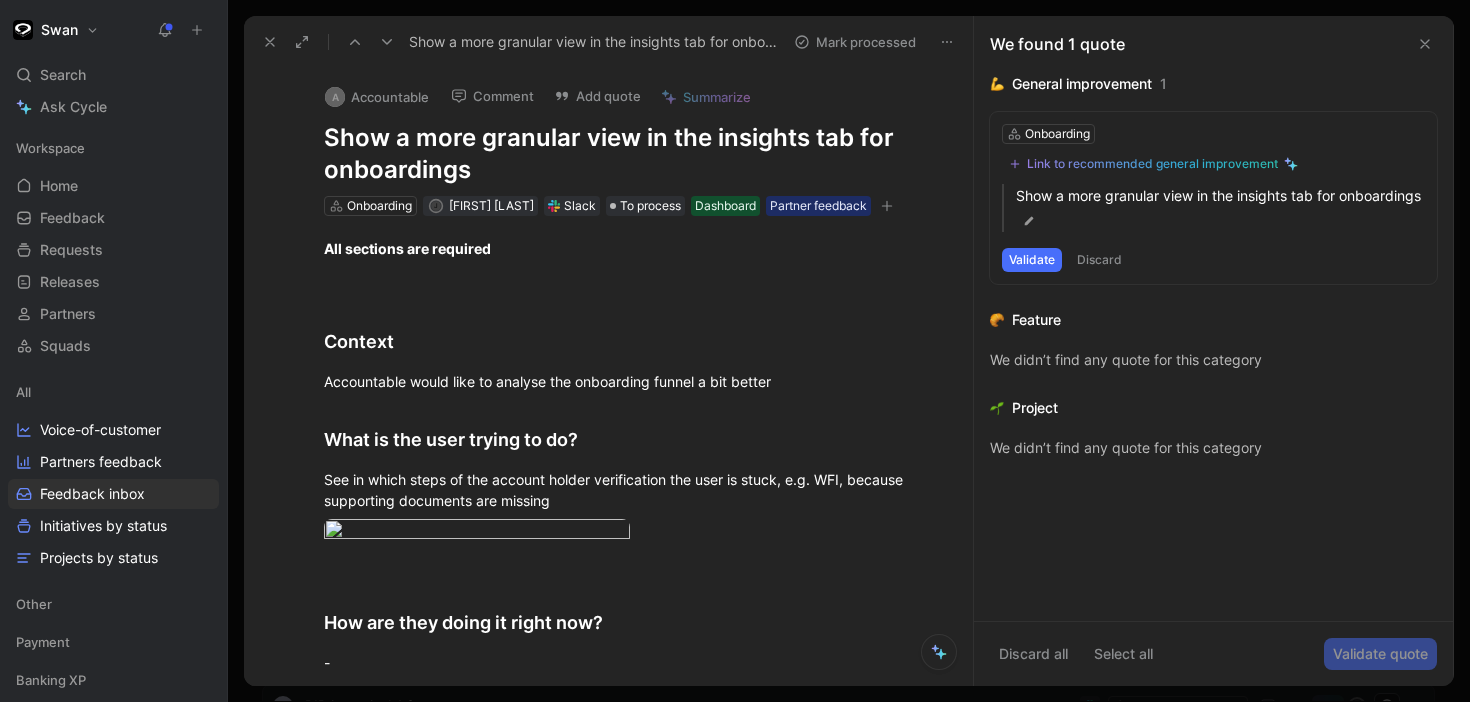 click 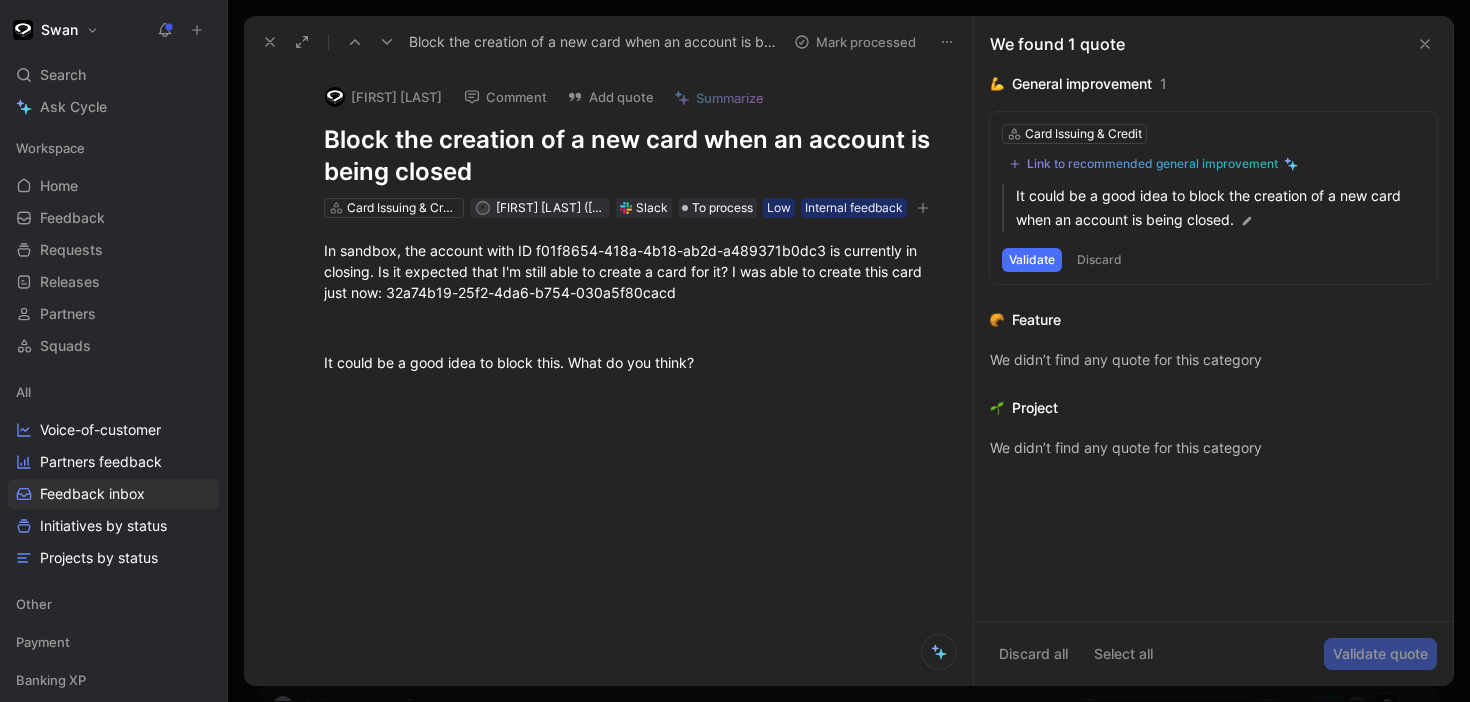 click 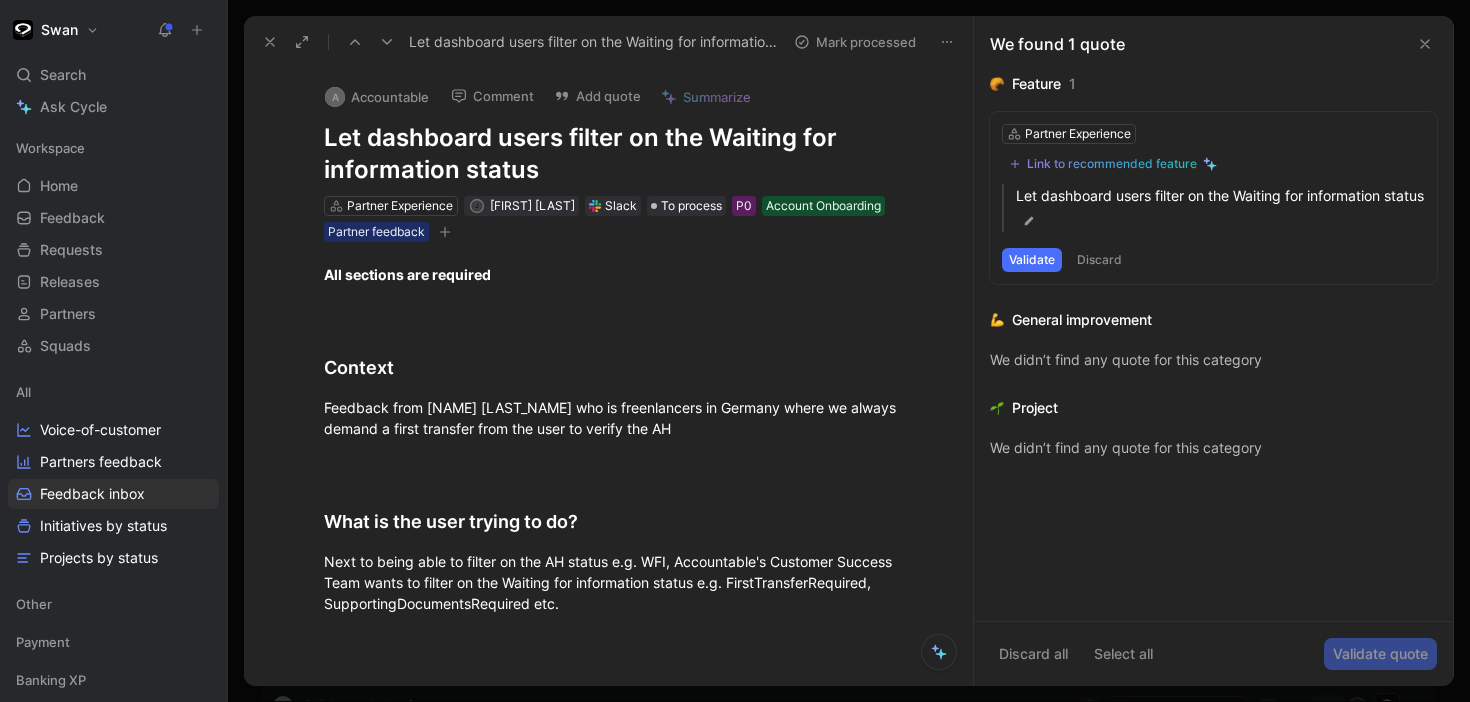 click 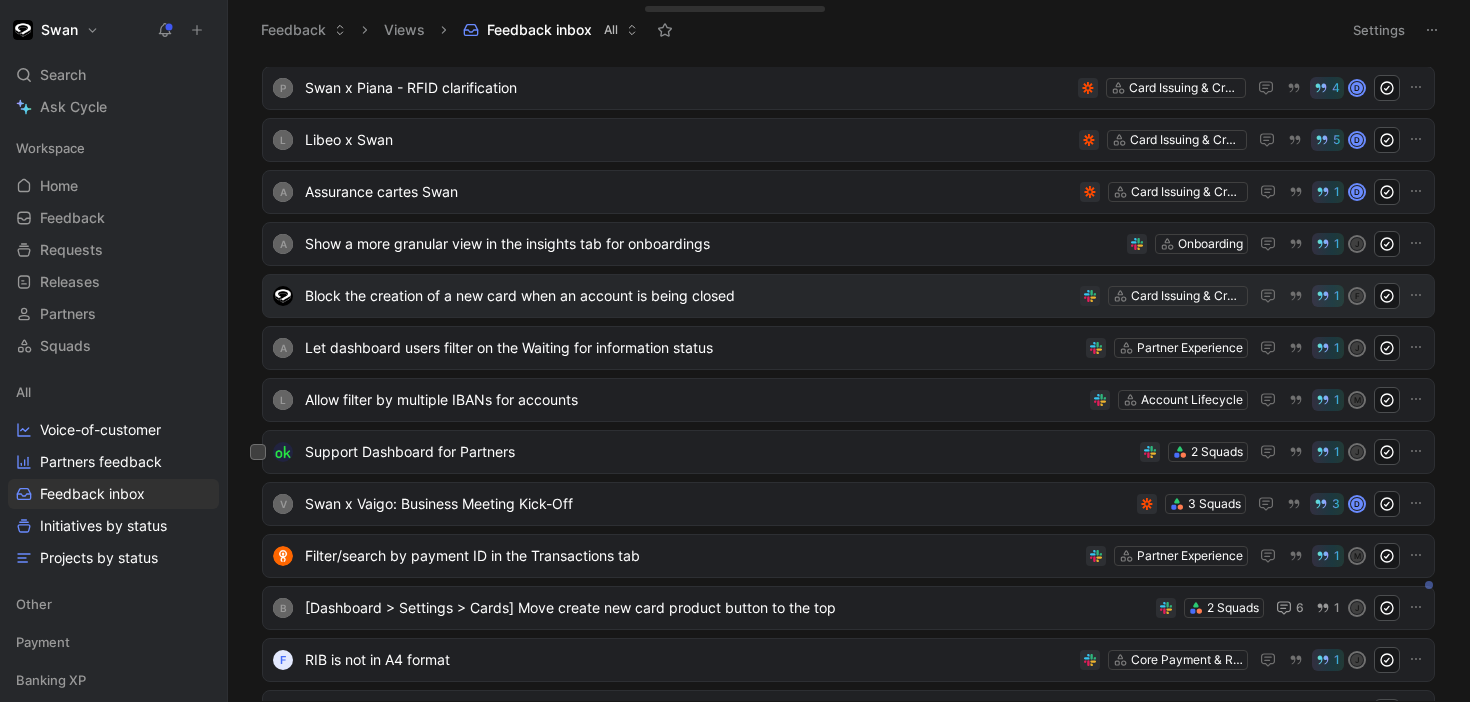 scroll, scrollTop: 0, scrollLeft: 0, axis: both 